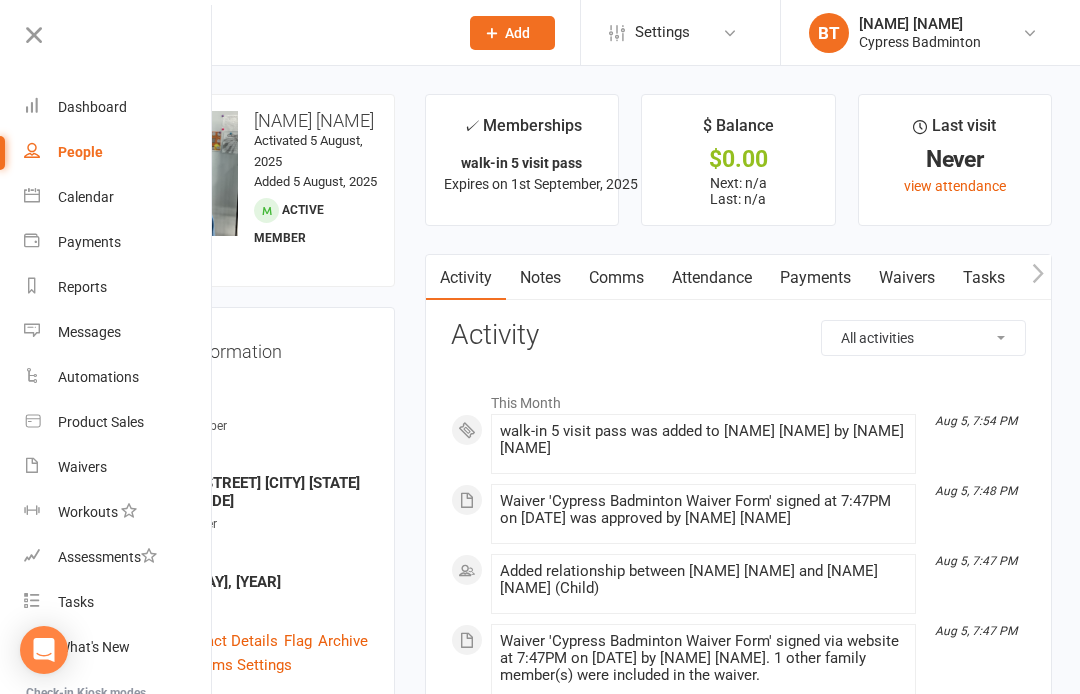 scroll, scrollTop: 0, scrollLeft: 0, axis: both 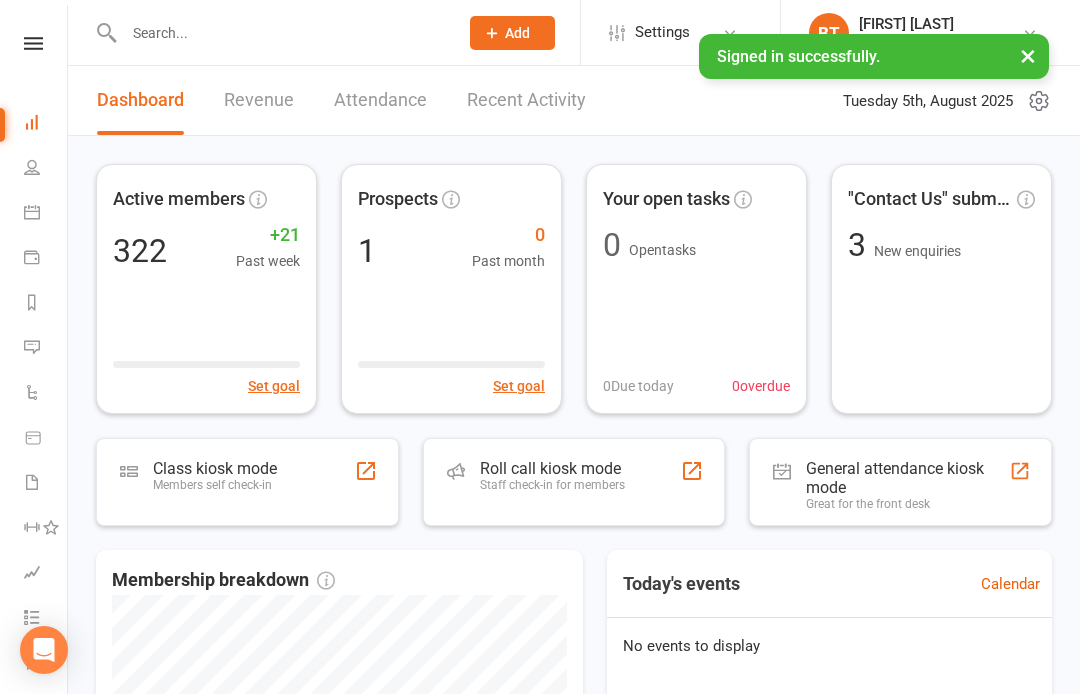 click on "Clubworx Dashboard People Calendar Payments Reports Messages   Automations   Product Sales Waivers   Workouts   Assessments  Tasks   What's New Check-in Kiosk modes General attendance Roll call Class check-in" at bounding box center (34, 352) 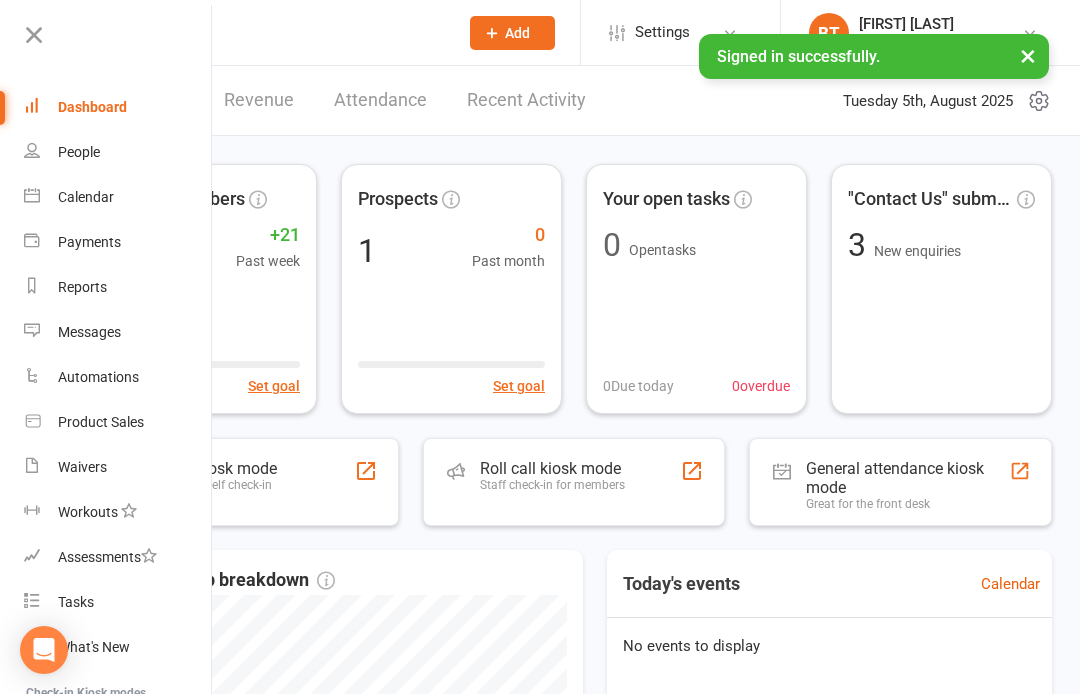 click on "Product Sales" at bounding box center (118, 422) 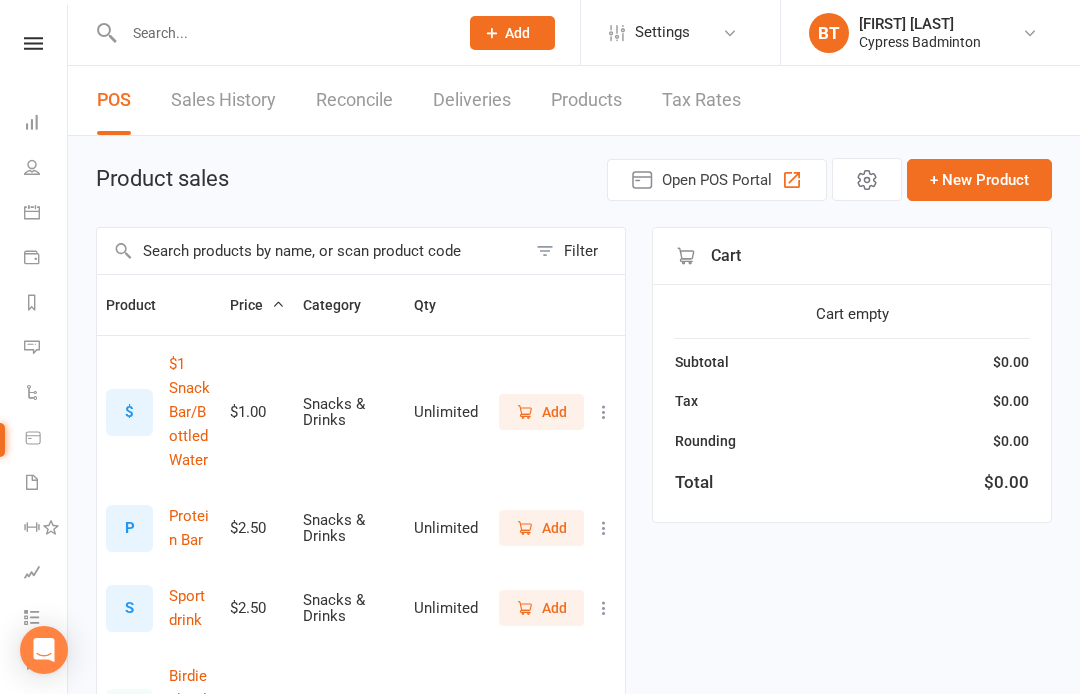 click on "Filter" at bounding box center (581, 251) 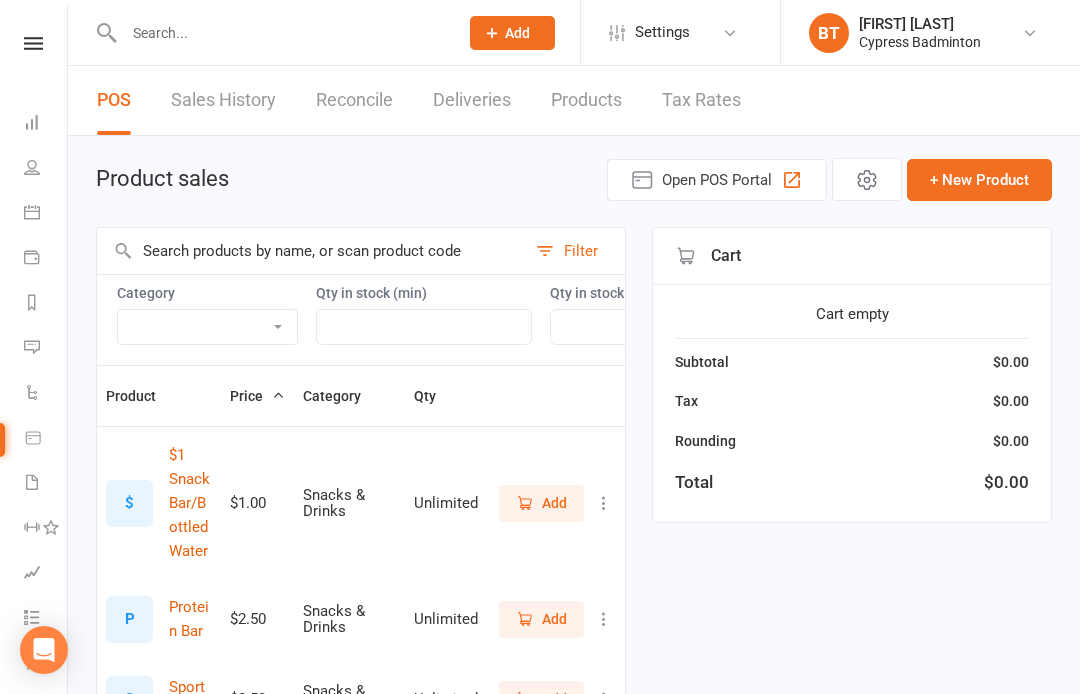 click on "Bag Birdies Clerical Merchandise .Other Merchandise Rackets Merchandise Shoes Racket Stringing Shirts Snacks & Drinks" at bounding box center [207, 327] 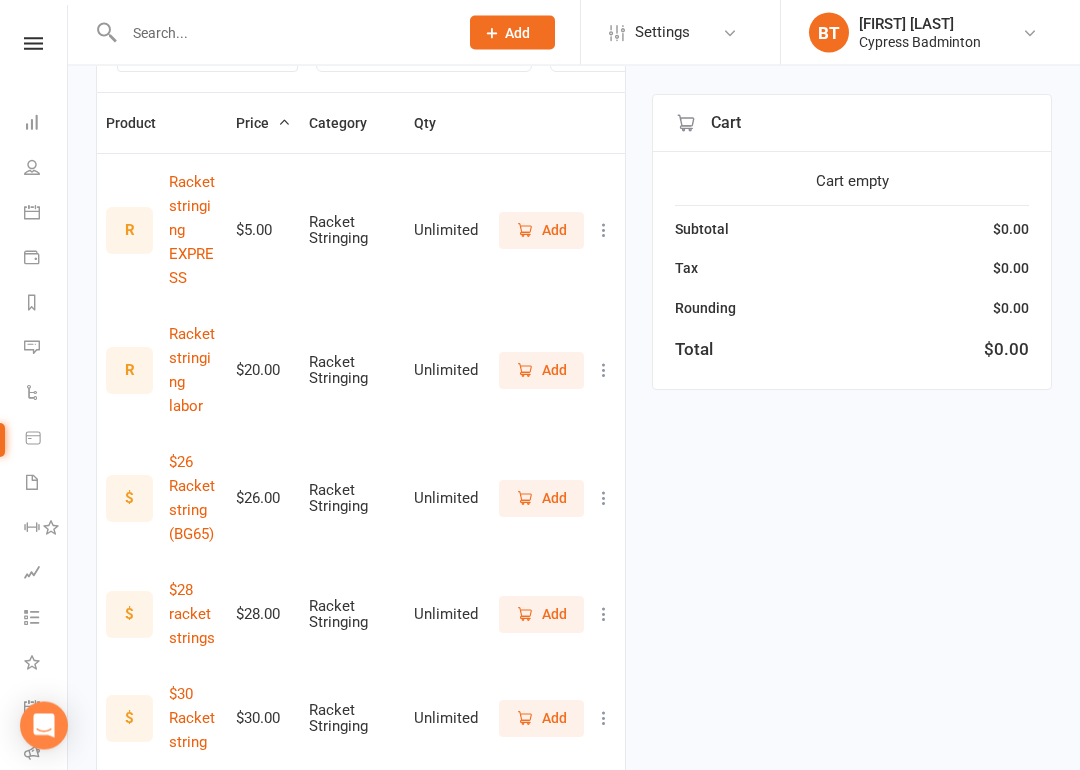 scroll, scrollTop: 281, scrollLeft: 0, axis: vertical 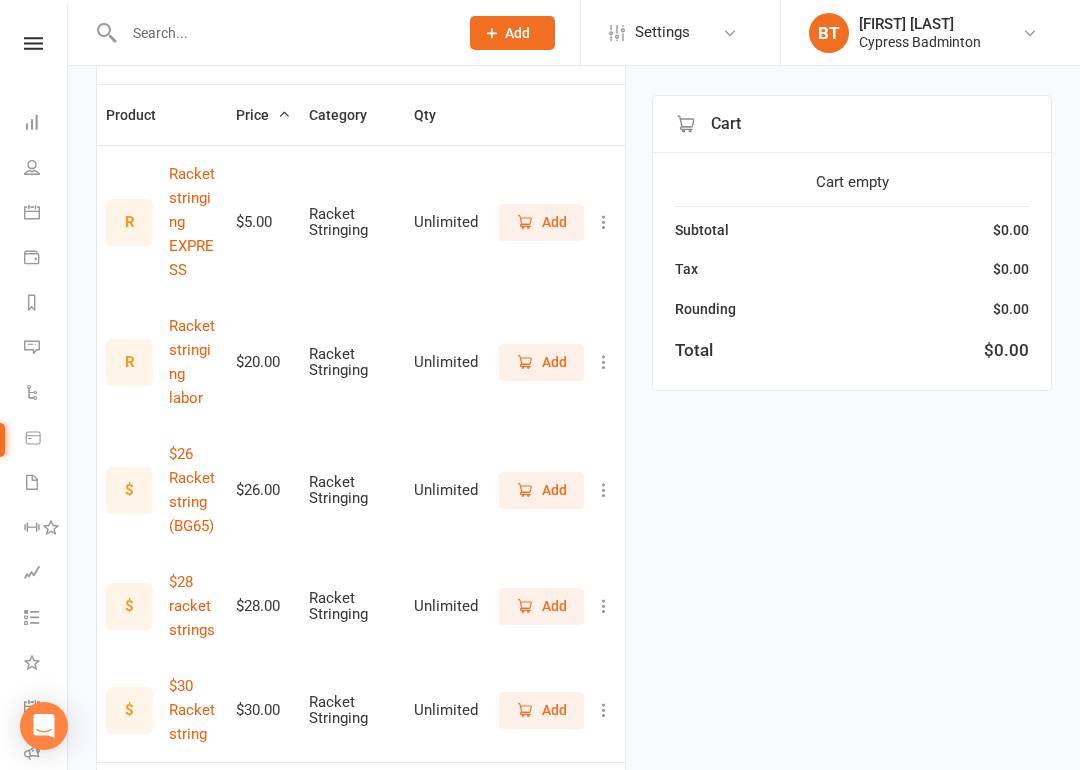 click on "Add" at bounding box center (541, 710) 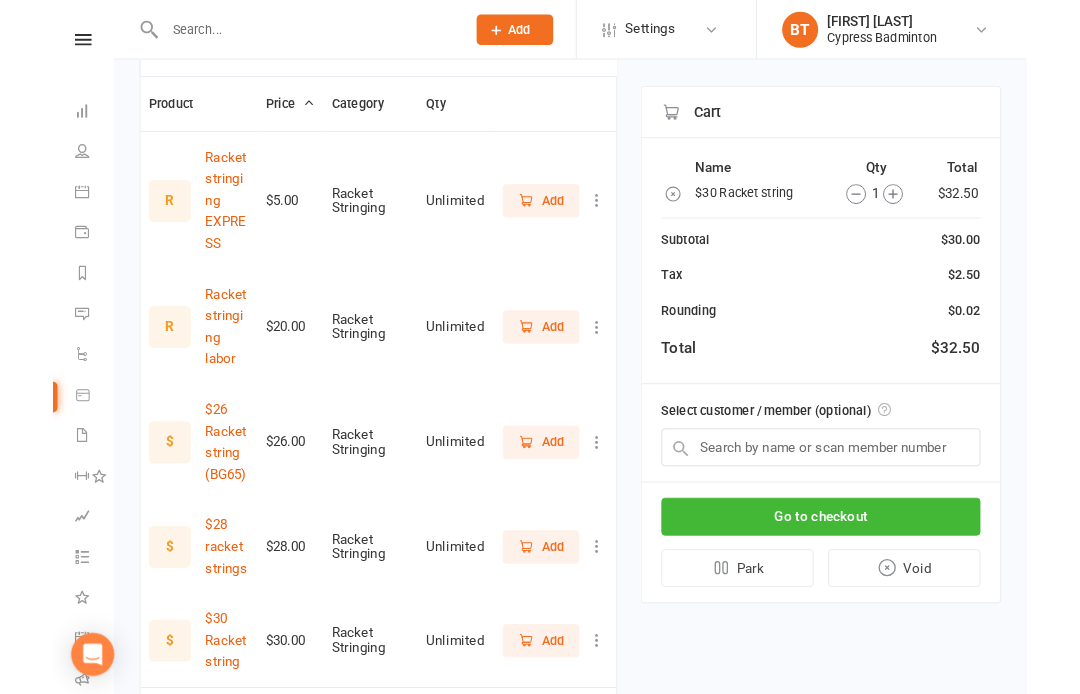 scroll, scrollTop: 357, scrollLeft: 0, axis: vertical 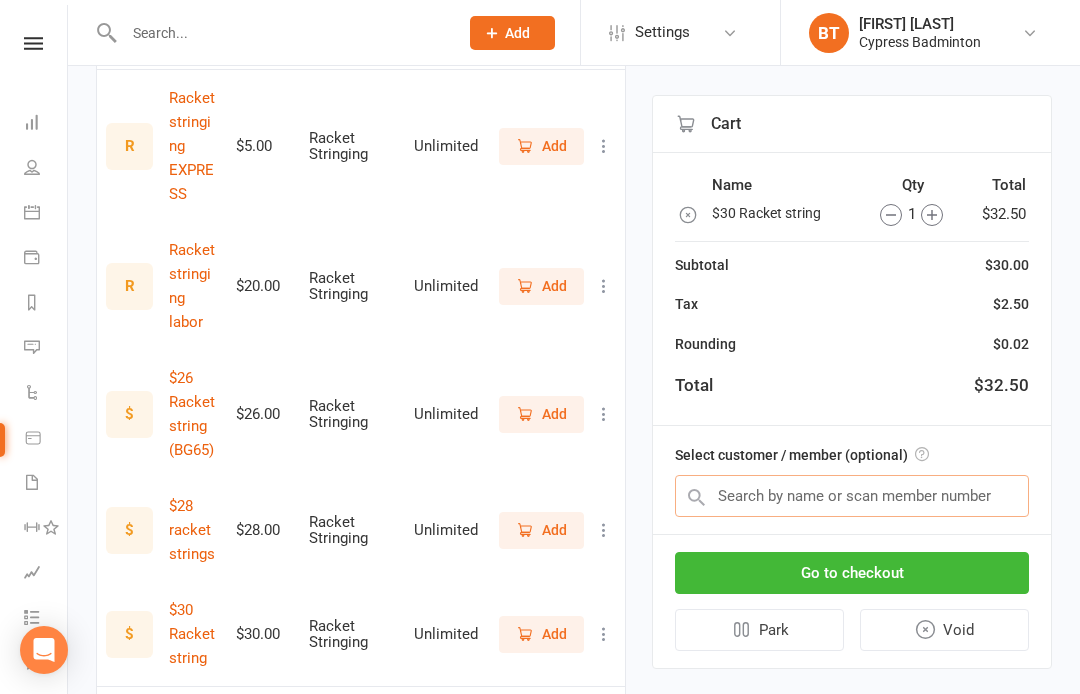 click at bounding box center [852, 496] 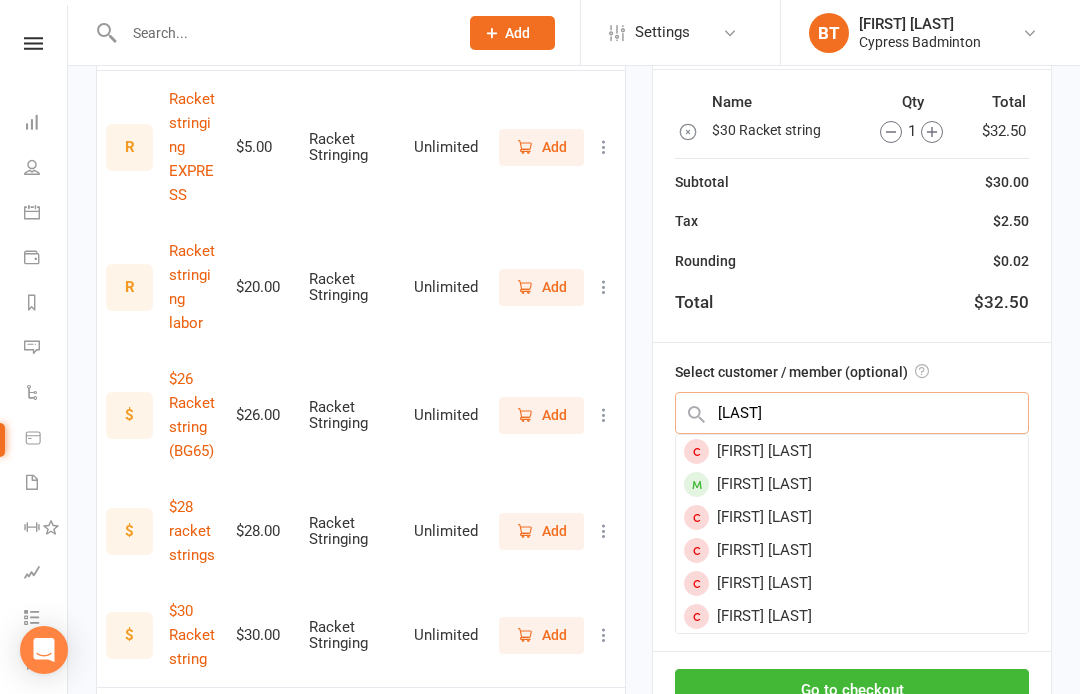 type on "Joshi" 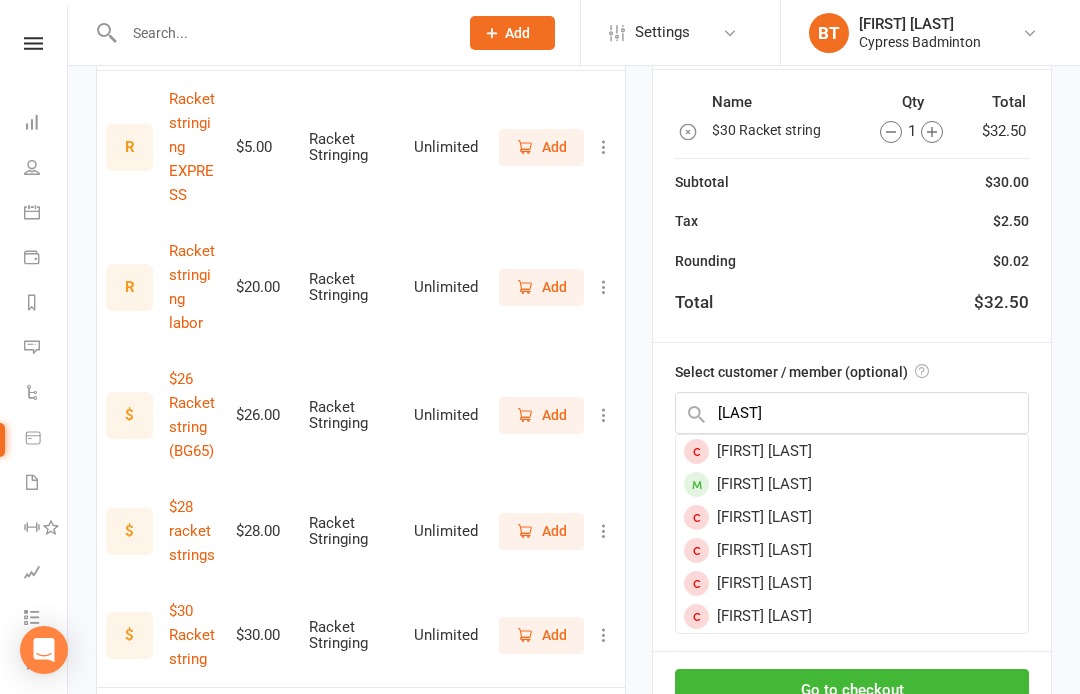 click on "Sharad Joshi" at bounding box center (852, 483) 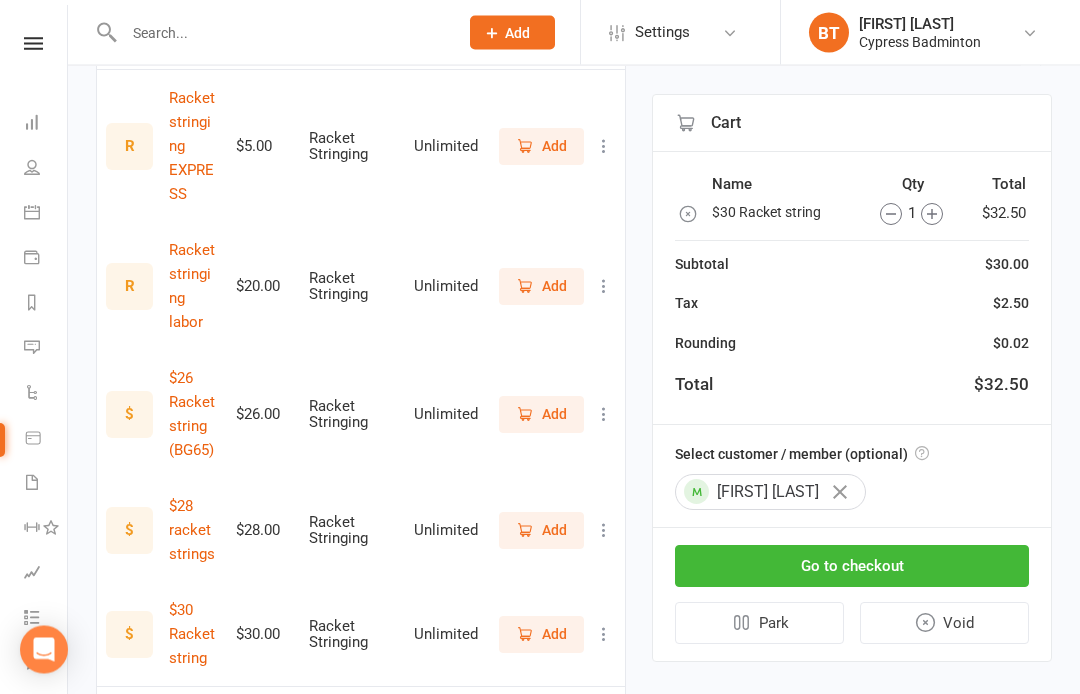 click on "Go to checkout" at bounding box center [852, 567] 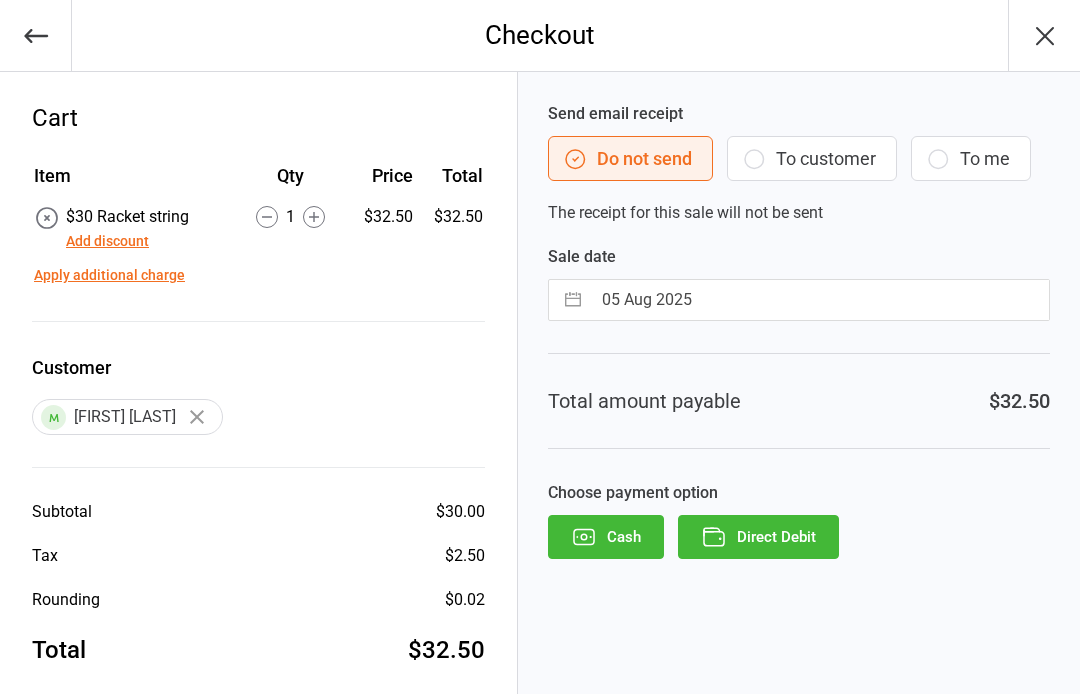 scroll, scrollTop: 0, scrollLeft: 0, axis: both 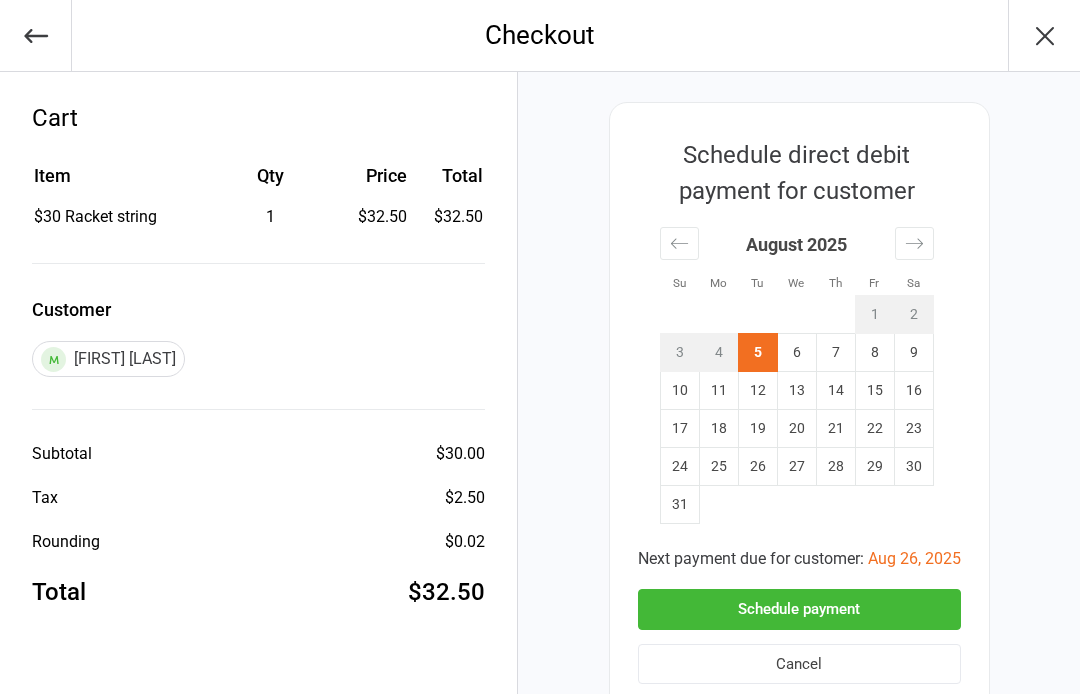 click on "Schedule payment" at bounding box center (799, 609) 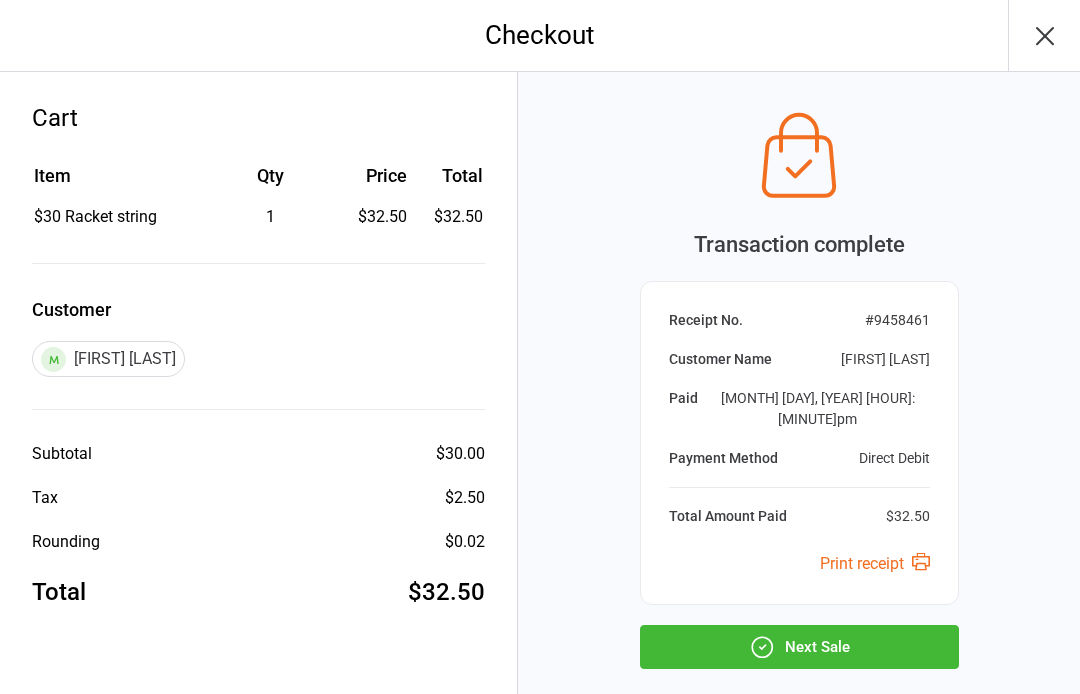click on "Next Sale" at bounding box center [799, 647] 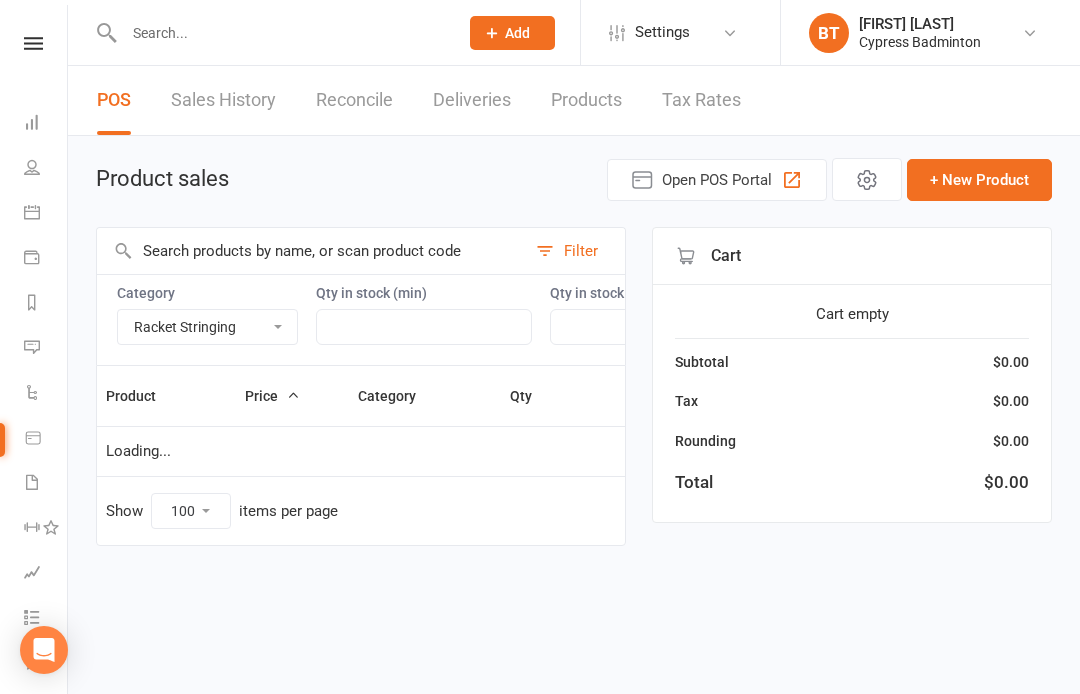 select on "3532" 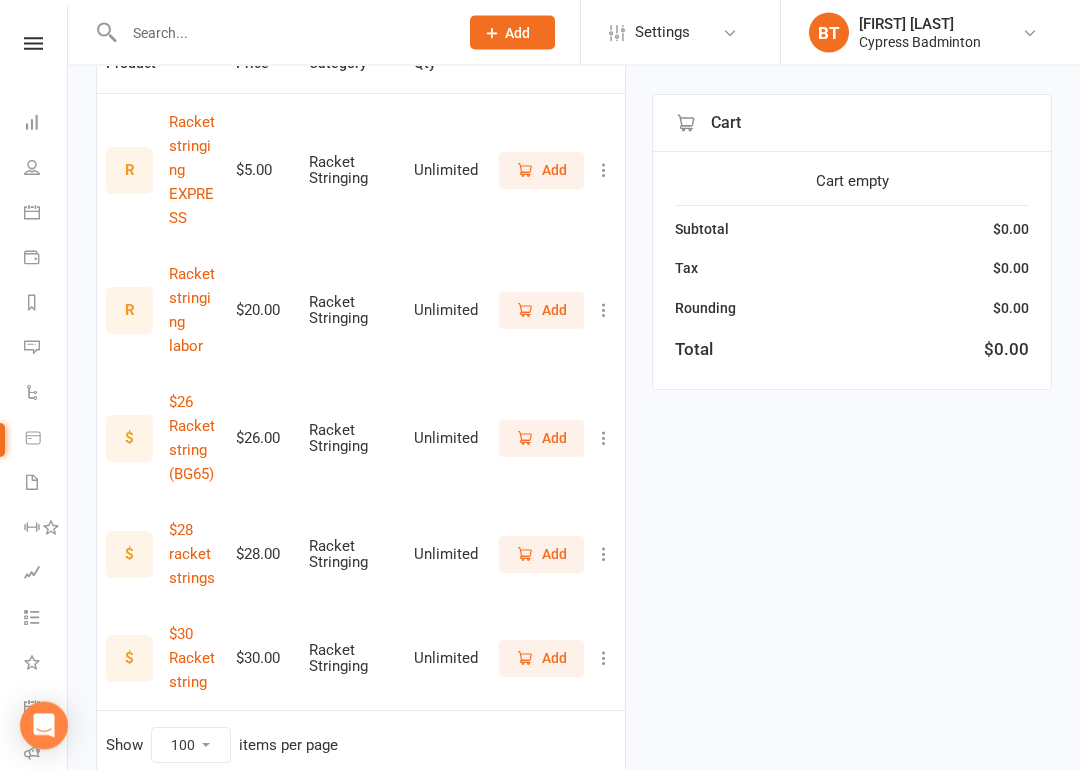 scroll, scrollTop: 343, scrollLeft: 0, axis: vertical 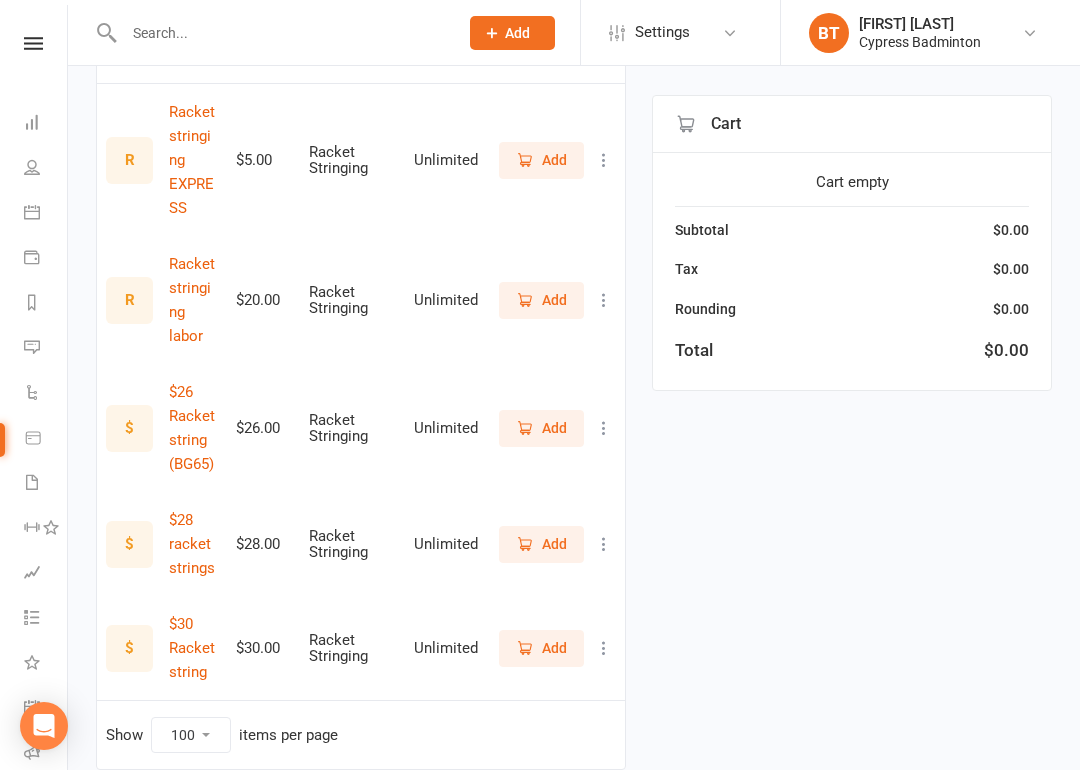 click on "Add" at bounding box center [541, 648] 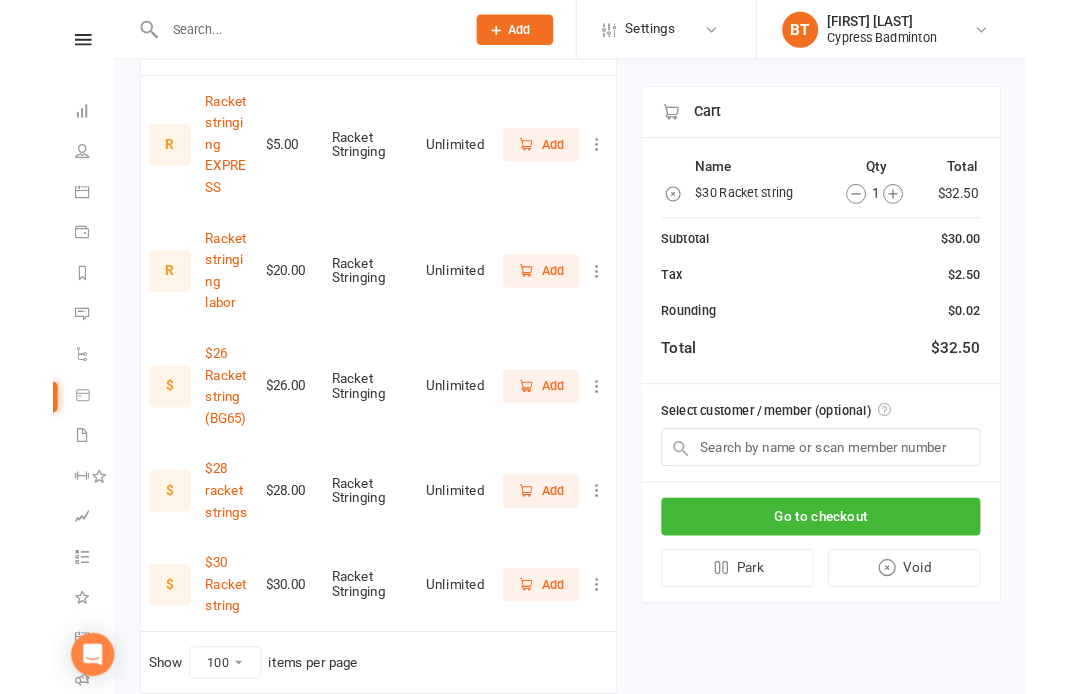 scroll, scrollTop: 419, scrollLeft: 0, axis: vertical 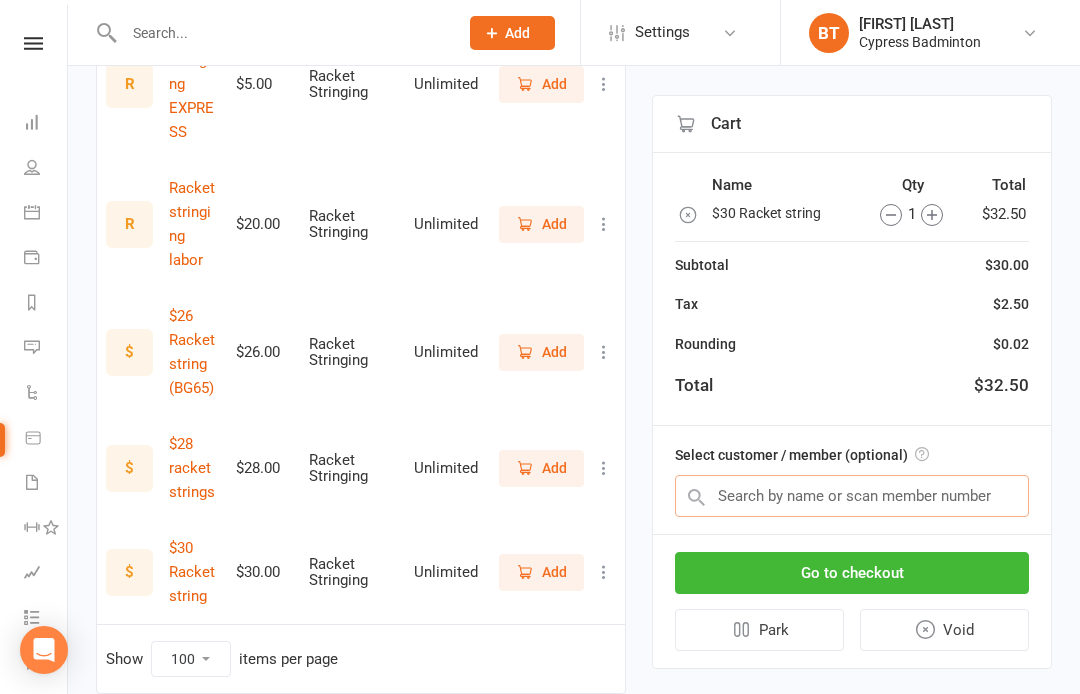 click at bounding box center [852, 496] 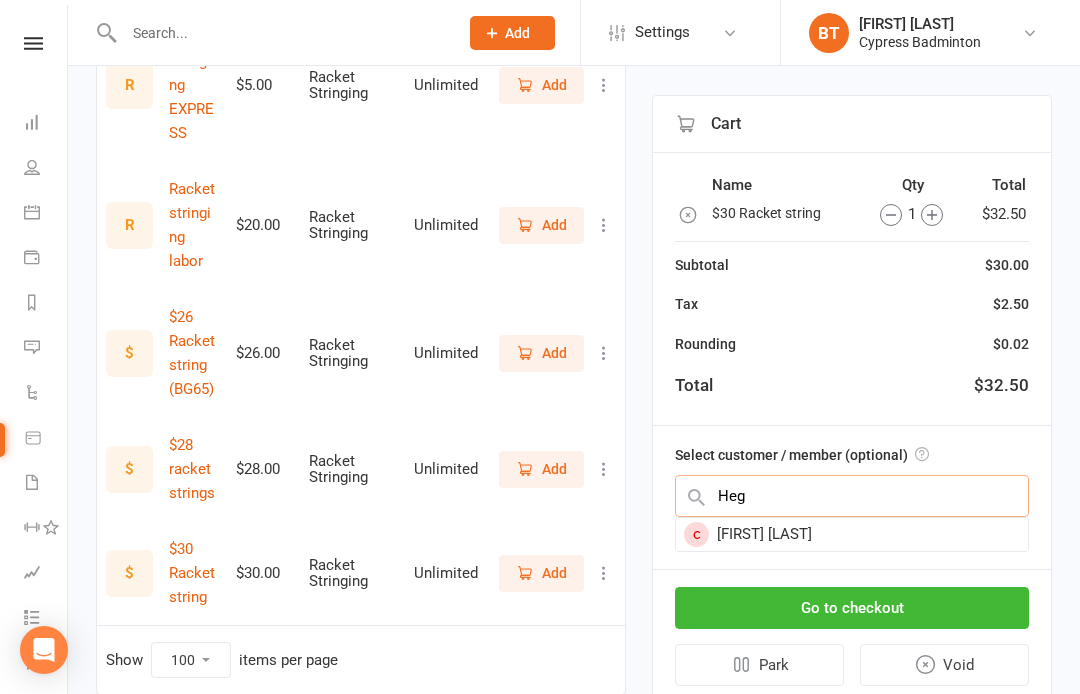 type on "Heg" 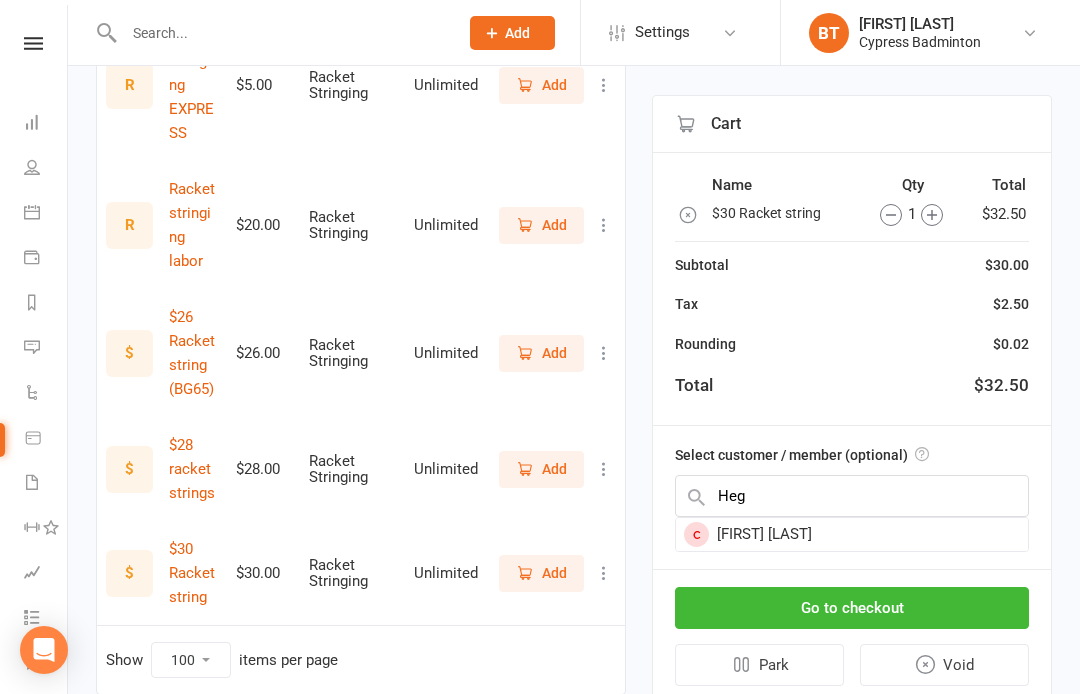 click on "[FIRST] [LAST]" at bounding box center (852, 534) 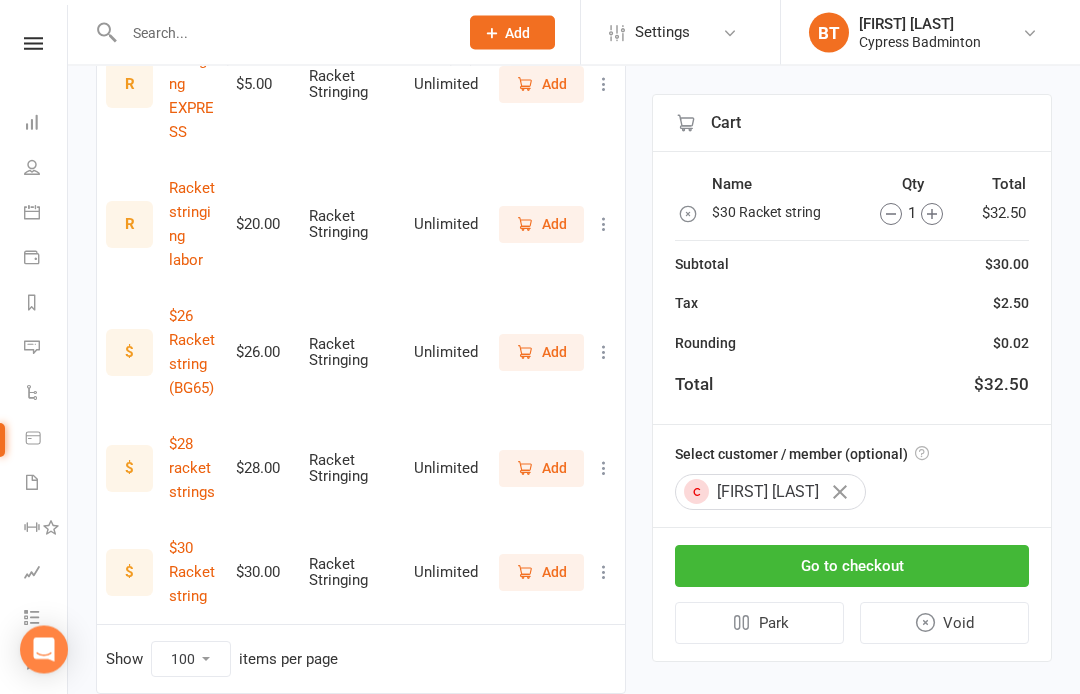 click on "Go to checkout" at bounding box center [852, 567] 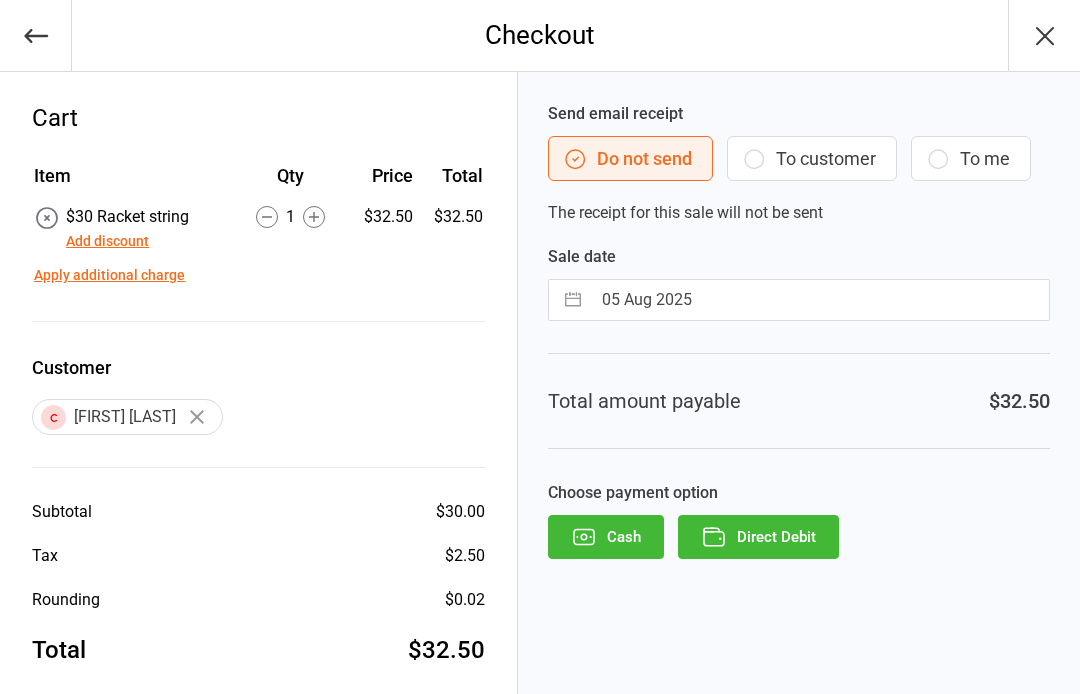 scroll, scrollTop: 0, scrollLeft: 0, axis: both 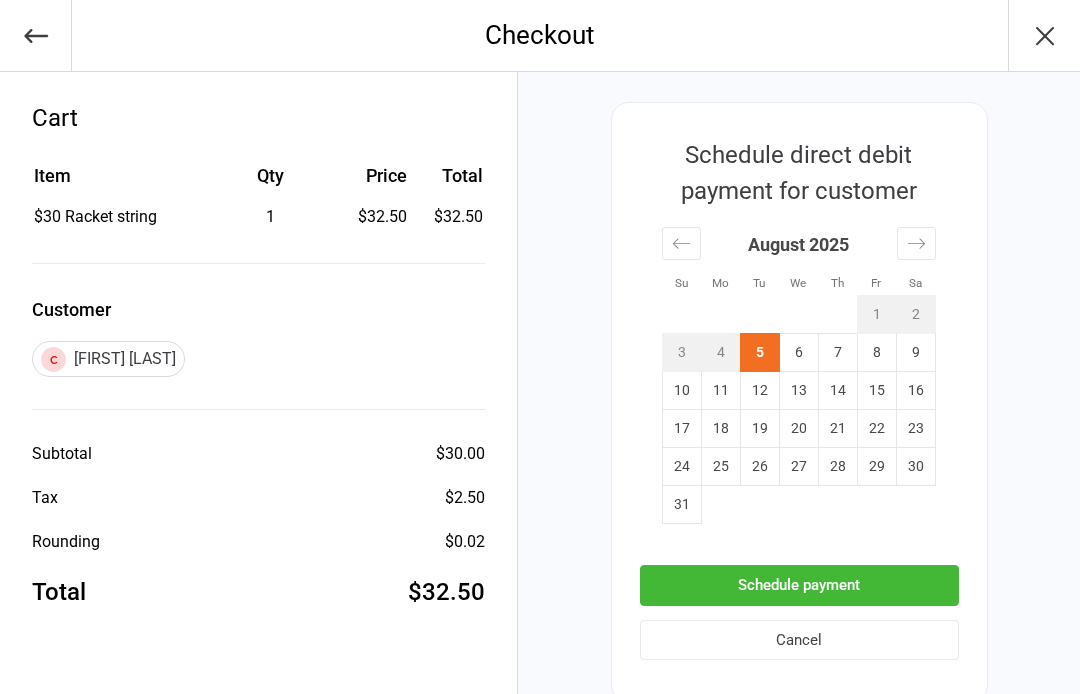 click on "Schedule payment" at bounding box center (799, 585) 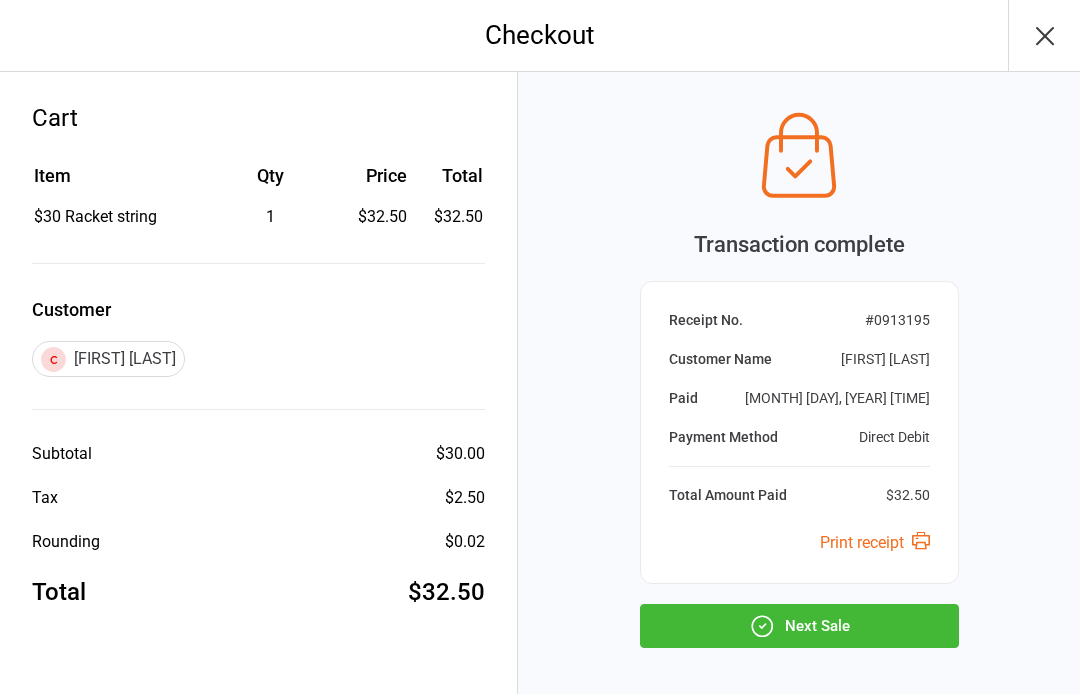 click on "Next Sale" at bounding box center [799, 626] 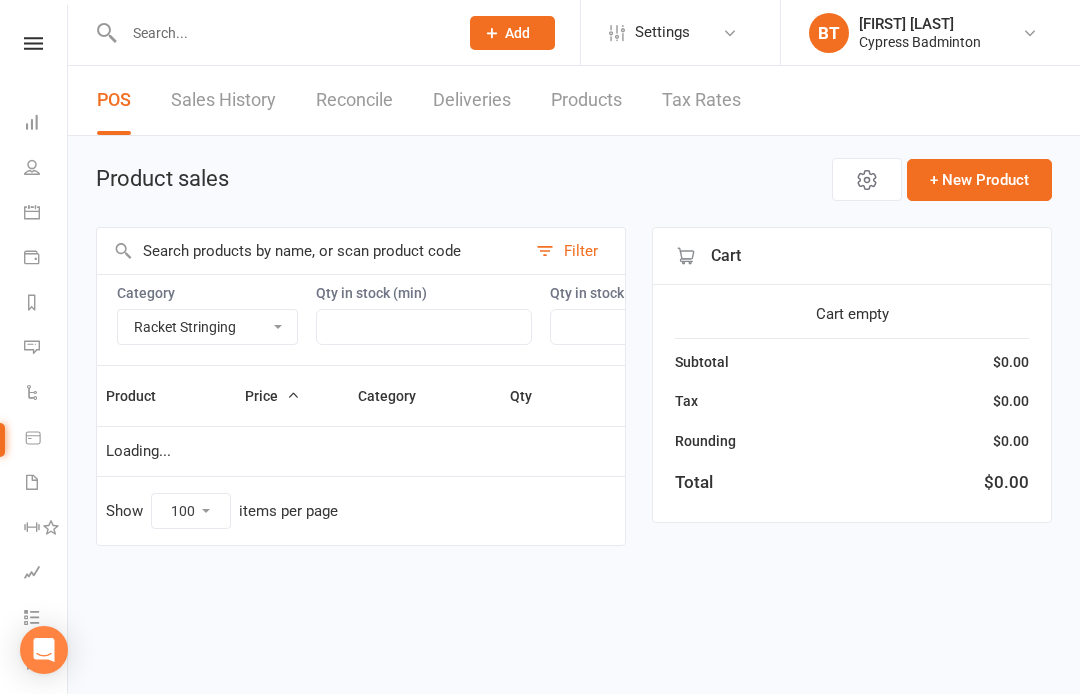 select on "3532" 